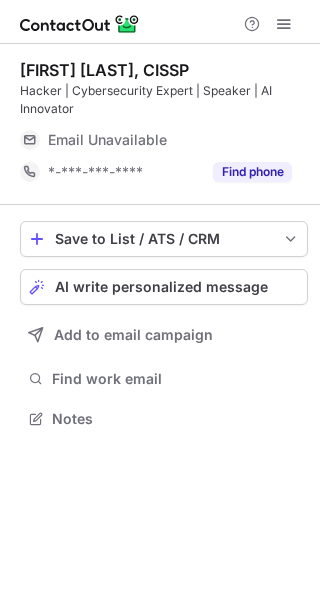 scroll, scrollTop: 0, scrollLeft: 0, axis: both 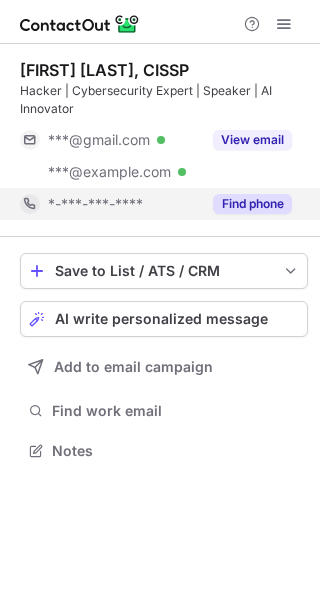 click on "Find phone" at bounding box center (252, 204) 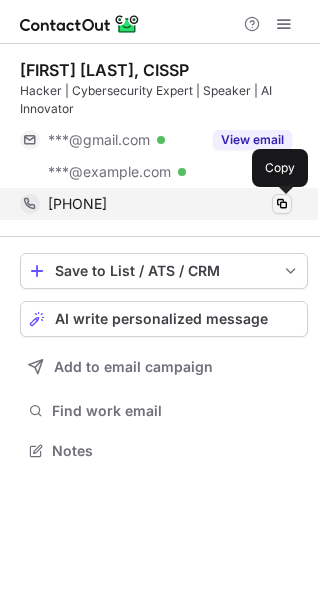 click at bounding box center (282, 204) 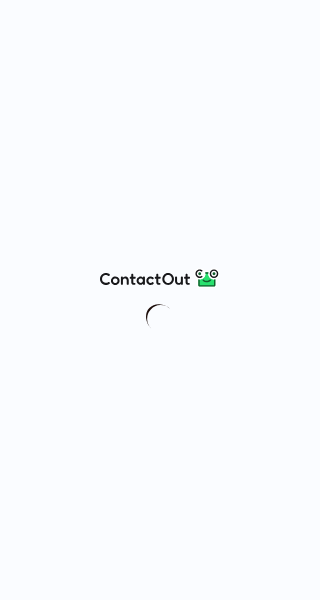 scroll, scrollTop: 0, scrollLeft: 0, axis: both 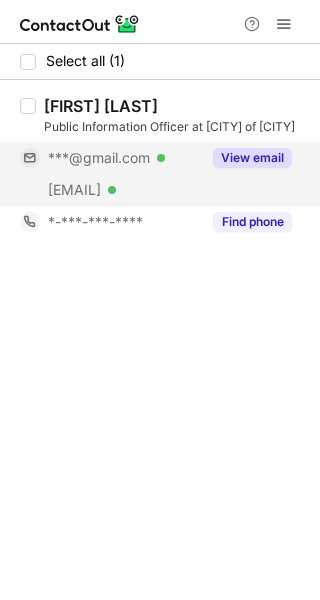 click on "View email" at bounding box center [252, 158] 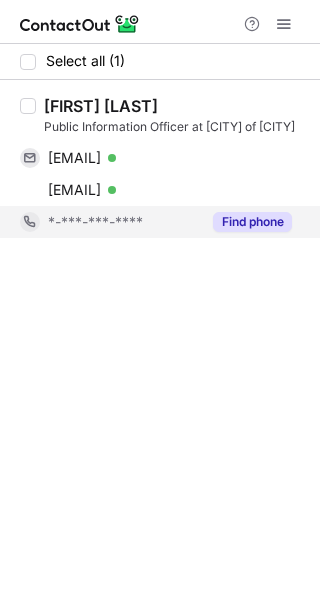 click on "Find phone" at bounding box center [252, 222] 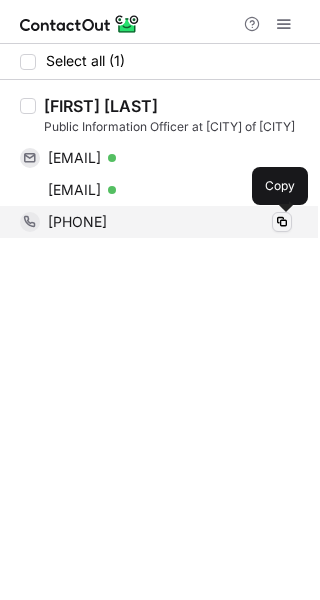 click at bounding box center [282, 222] 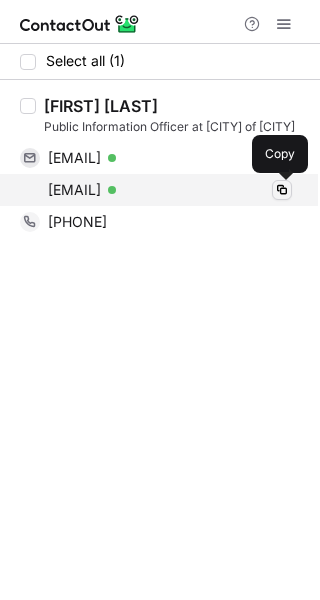 click at bounding box center [282, 190] 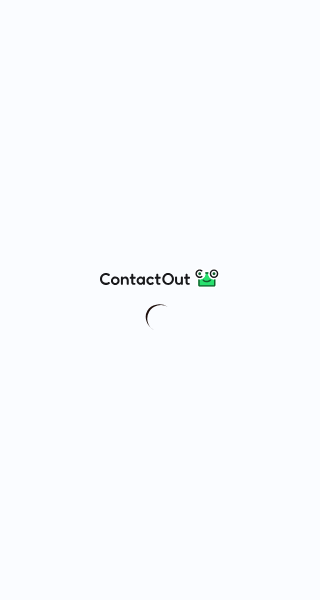 scroll, scrollTop: 0, scrollLeft: 0, axis: both 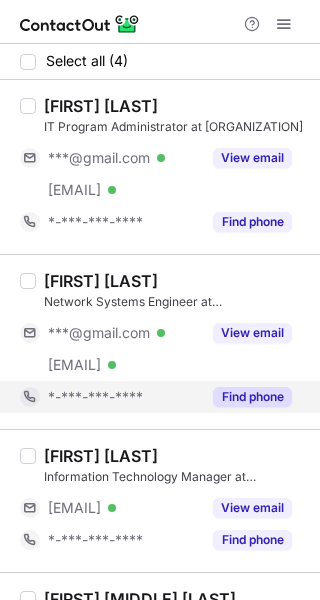 click on "Find phone" at bounding box center (252, 397) 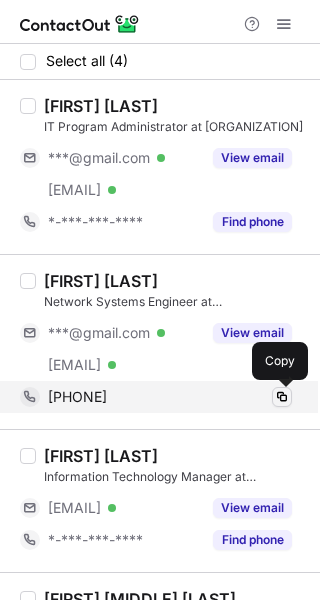click at bounding box center [282, 397] 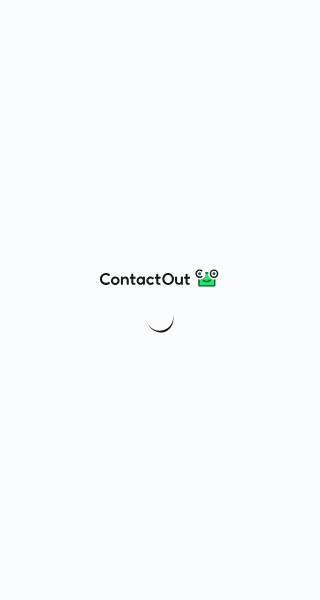 scroll, scrollTop: 0, scrollLeft: 0, axis: both 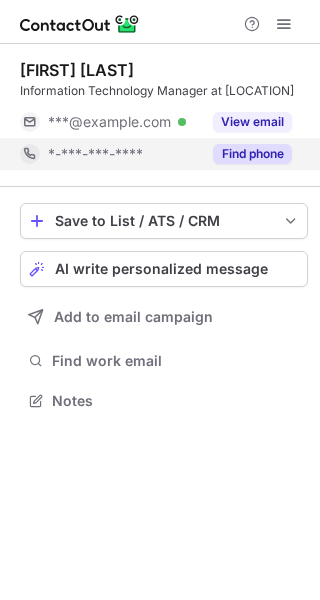 click on "Find phone" at bounding box center (252, 154) 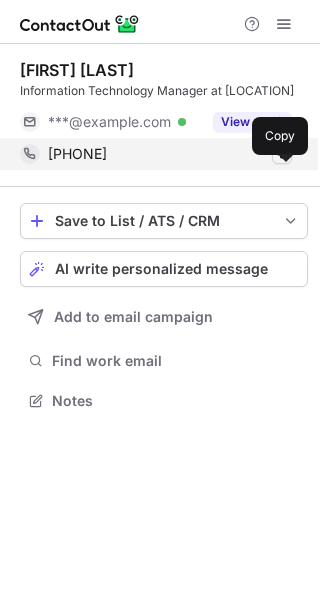 click at bounding box center [282, 154] 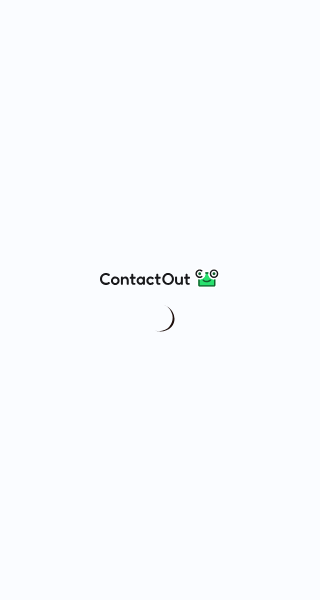scroll, scrollTop: 0, scrollLeft: 0, axis: both 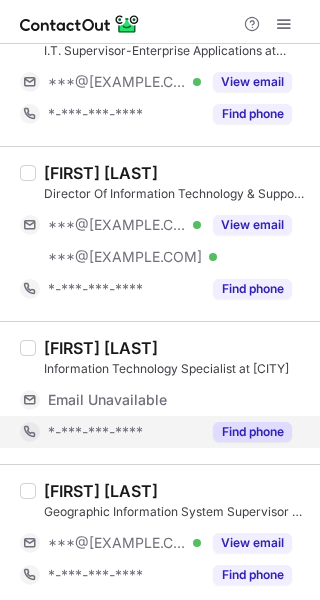 click on "Find phone" at bounding box center [252, 432] 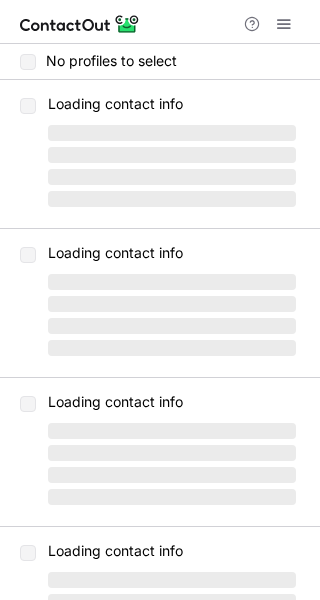 scroll, scrollTop: 0, scrollLeft: 0, axis: both 